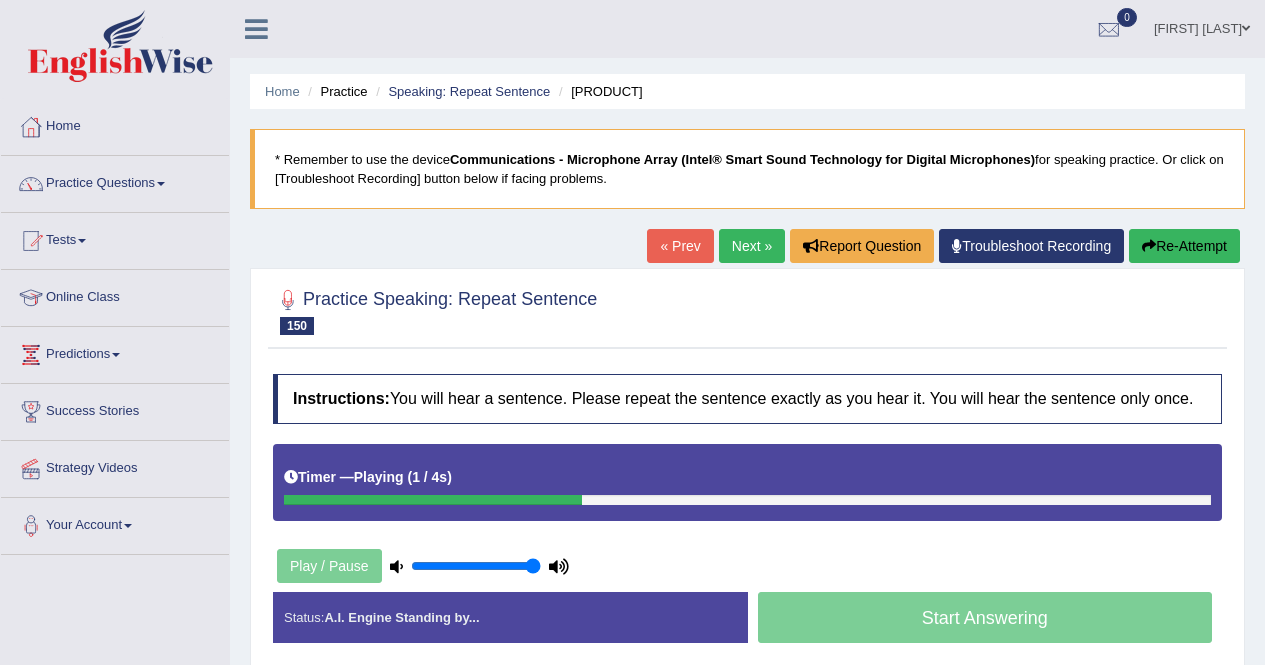 scroll, scrollTop: 40, scrollLeft: 0, axis: vertical 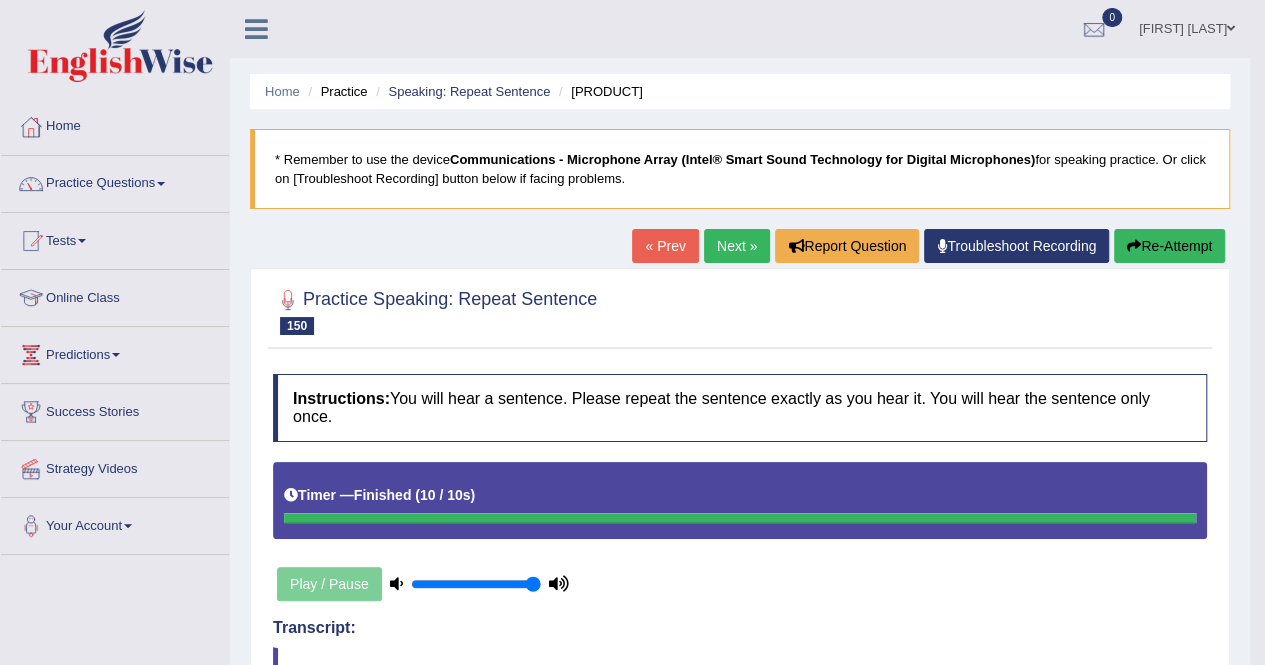click on "Next »" at bounding box center [737, 246] 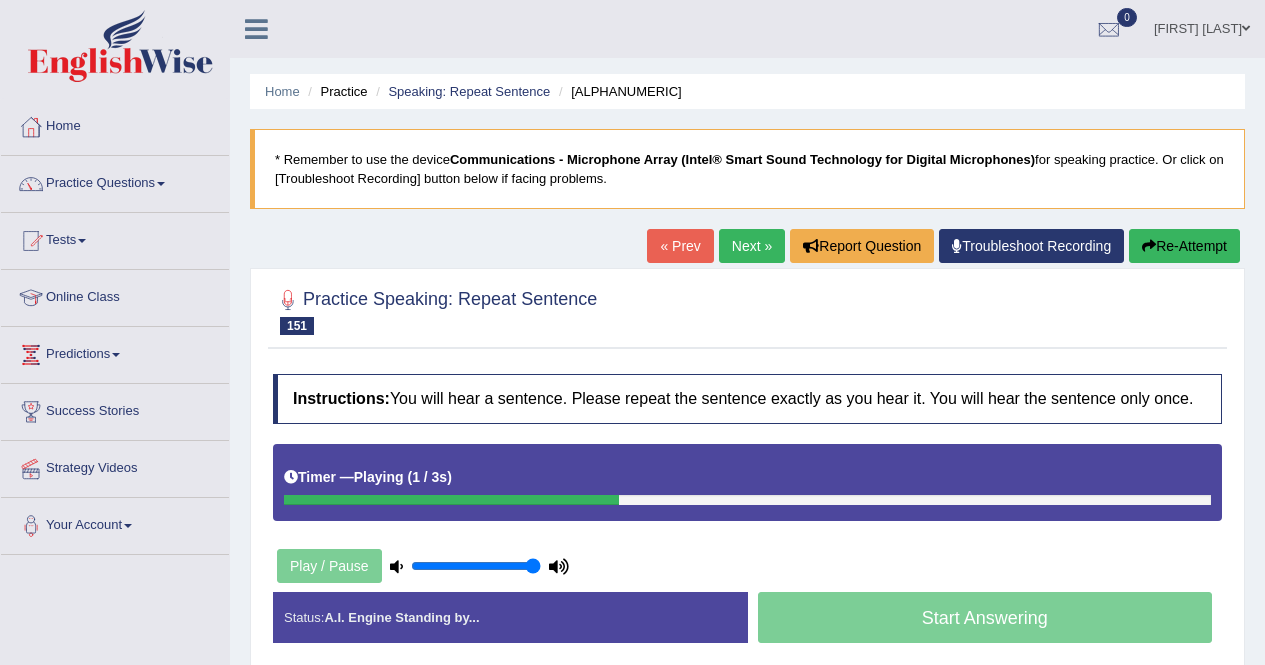 scroll, scrollTop: 0, scrollLeft: 0, axis: both 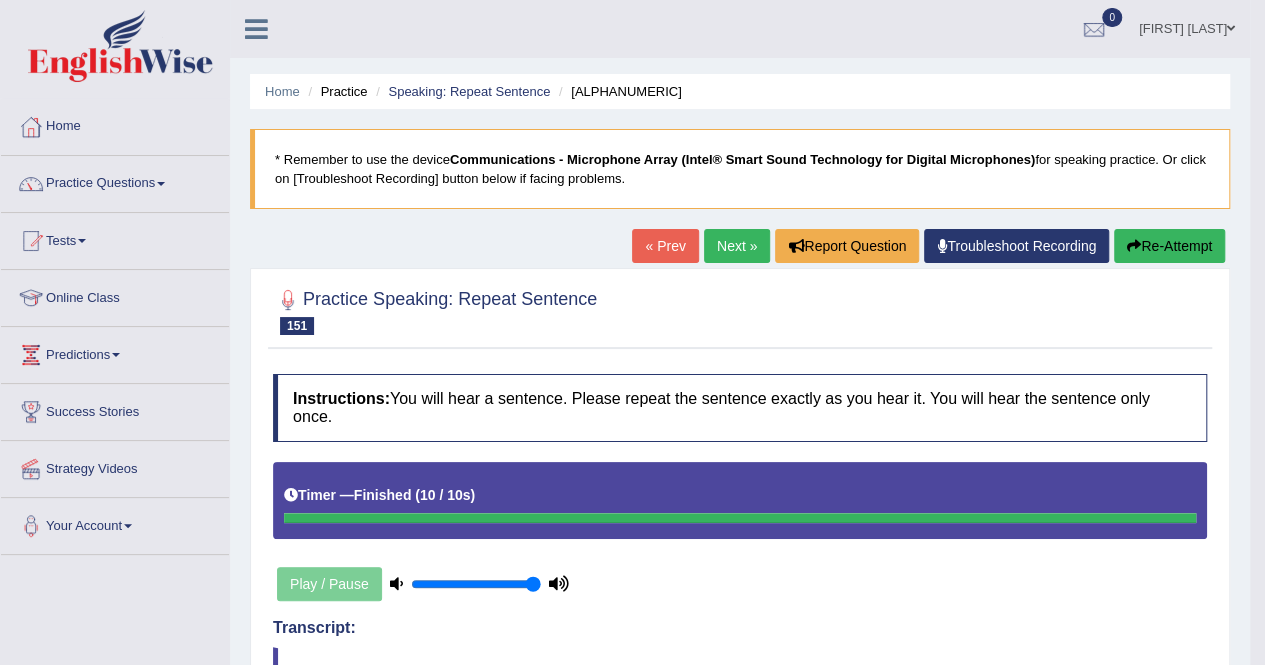 click on "Next »" at bounding box center [737, 246] 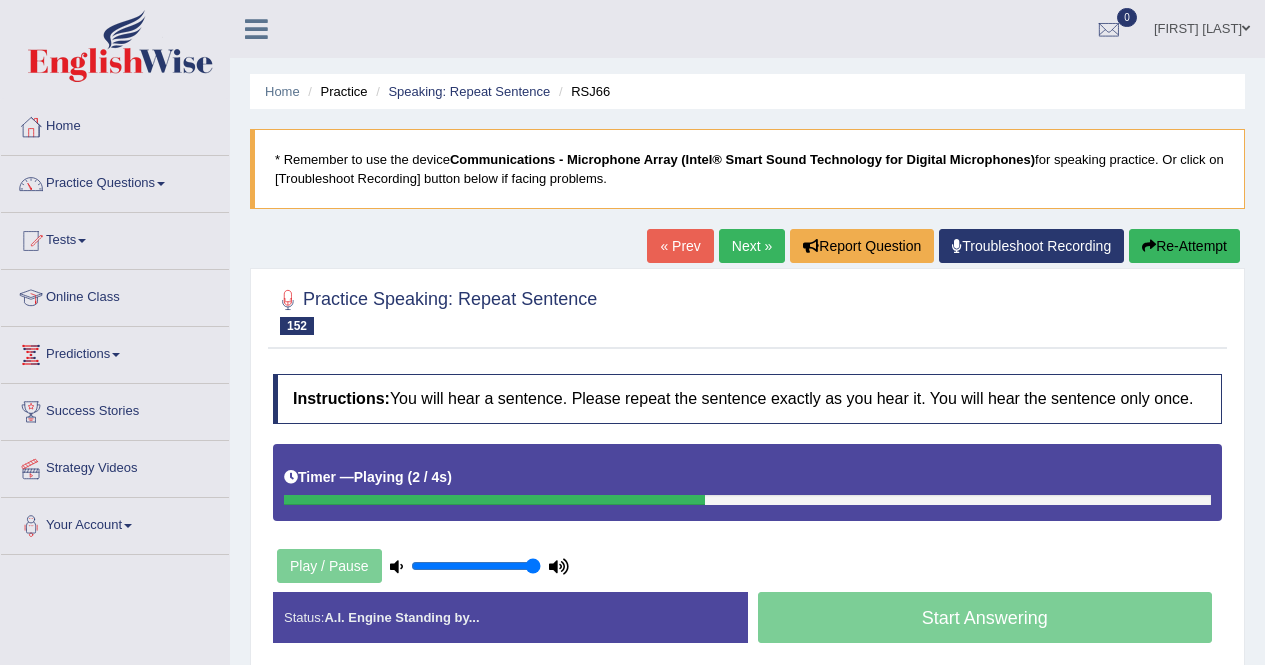 scroll, scrollTop: 0, scrollLeft: 0, axis: both 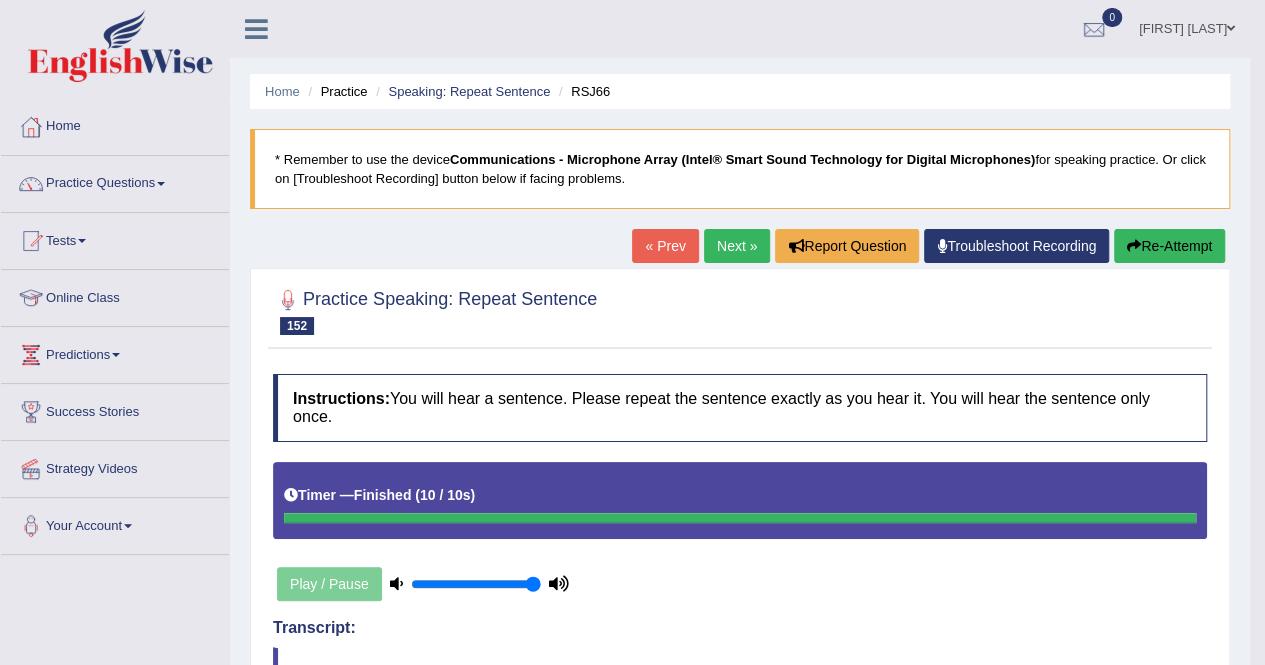 click on "Next »" at bounding box center [737, 246] 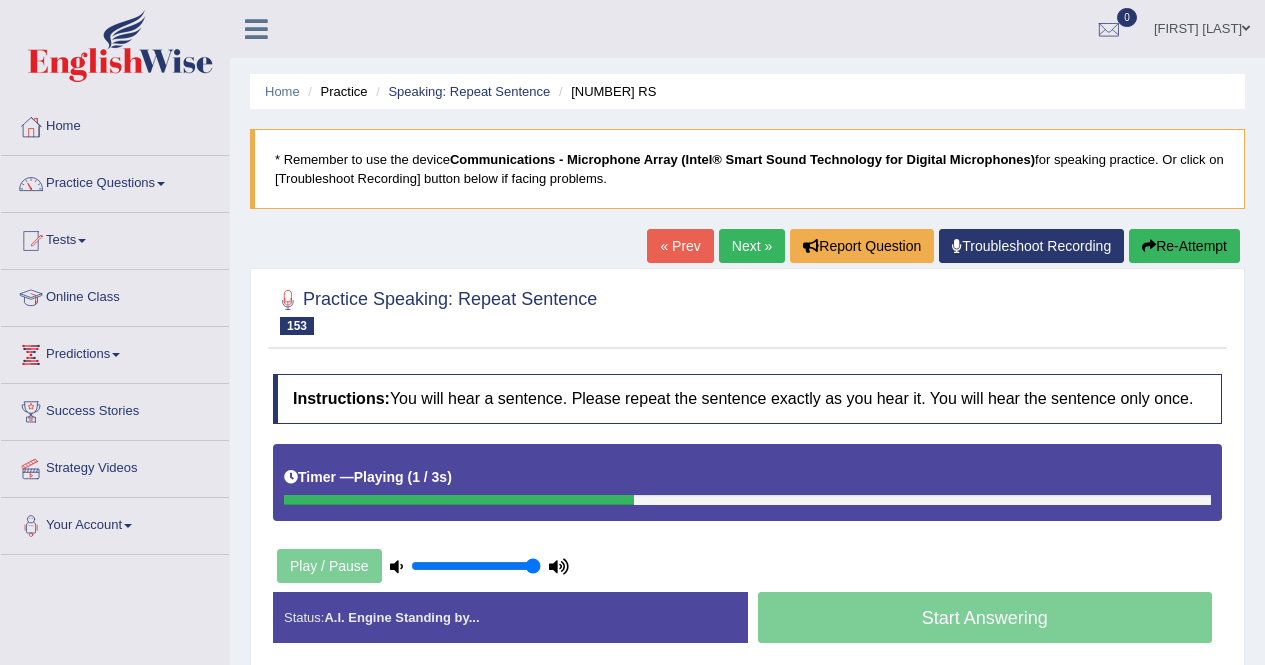 scroll, scrollTop: 0, scrollLeft: 0, axis: both 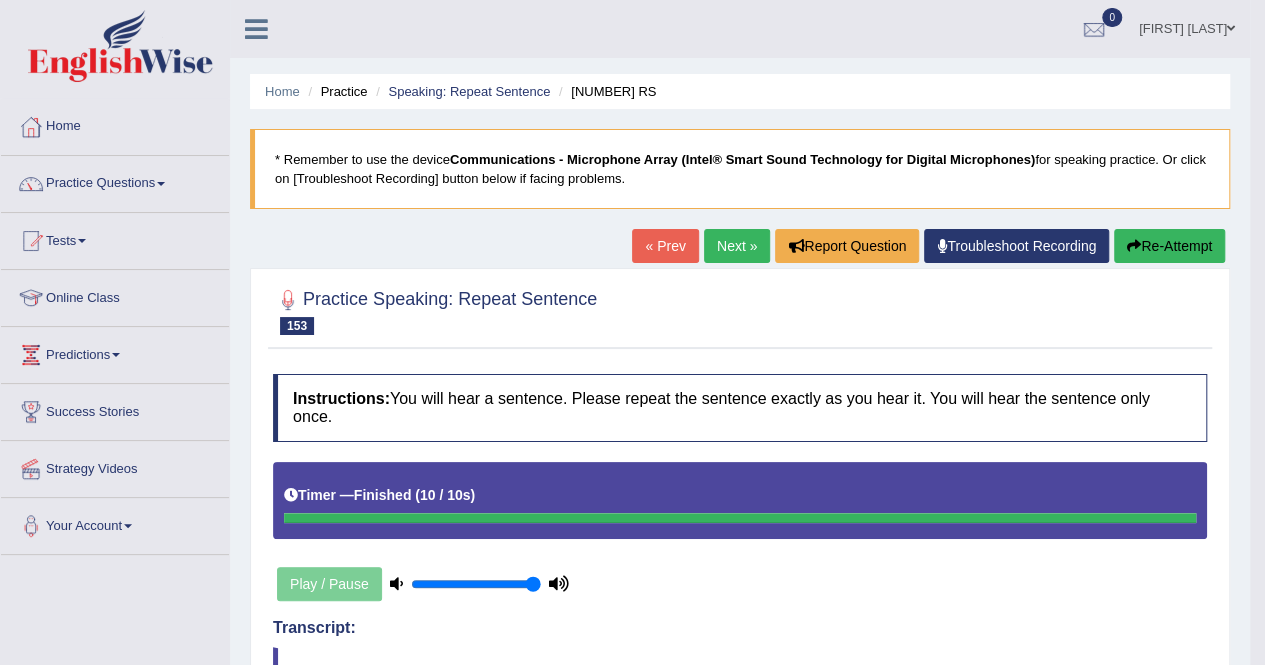 click on "Next »" at bounding box center [737, 246] 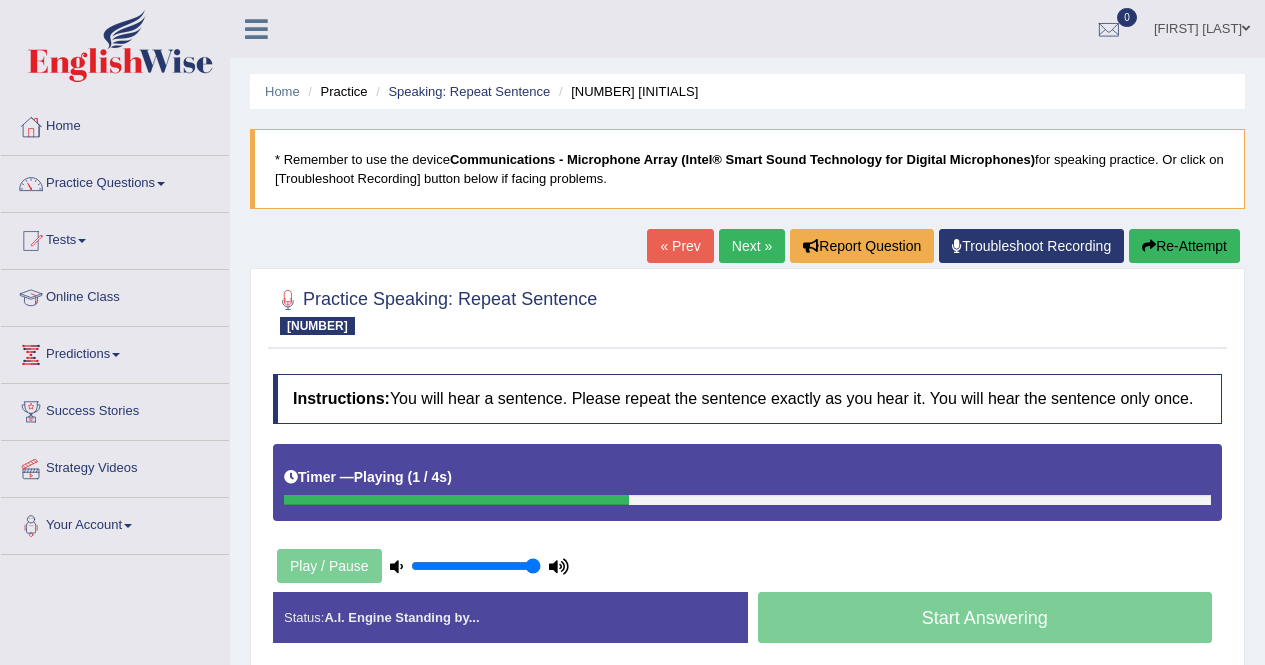 scroll, scrollTop: 384, scrollLeft: 0, axis: vertical 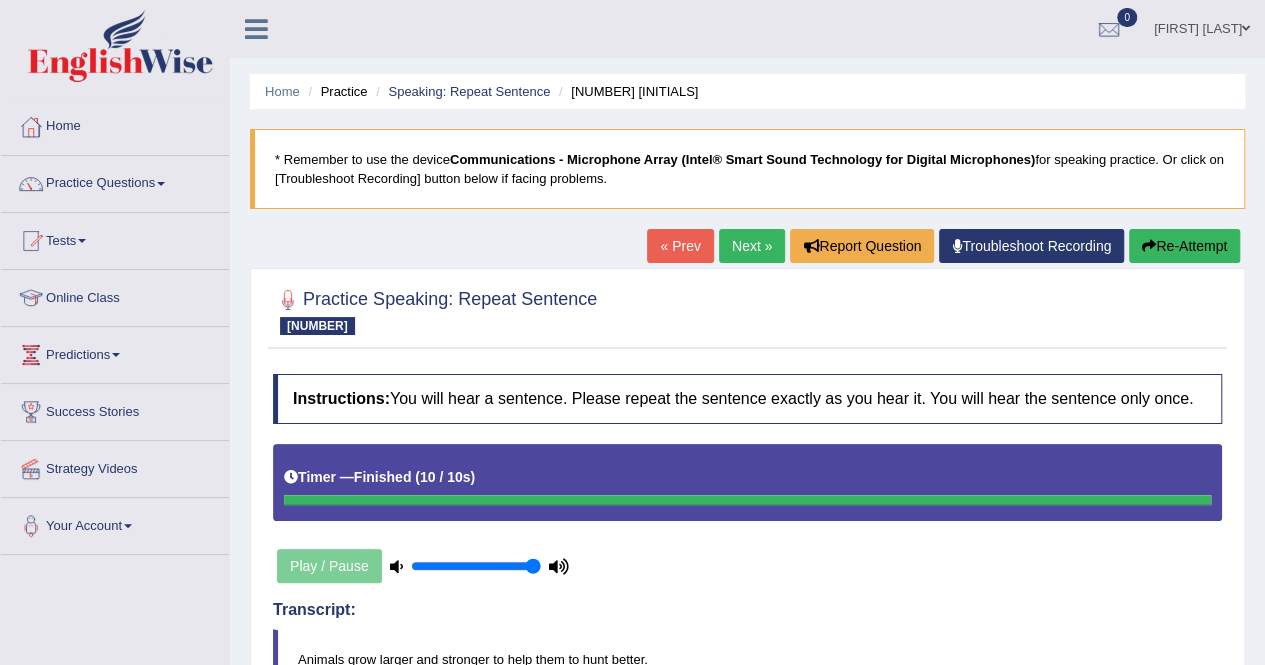 click on "Next »" at bounding box center [752, 246] 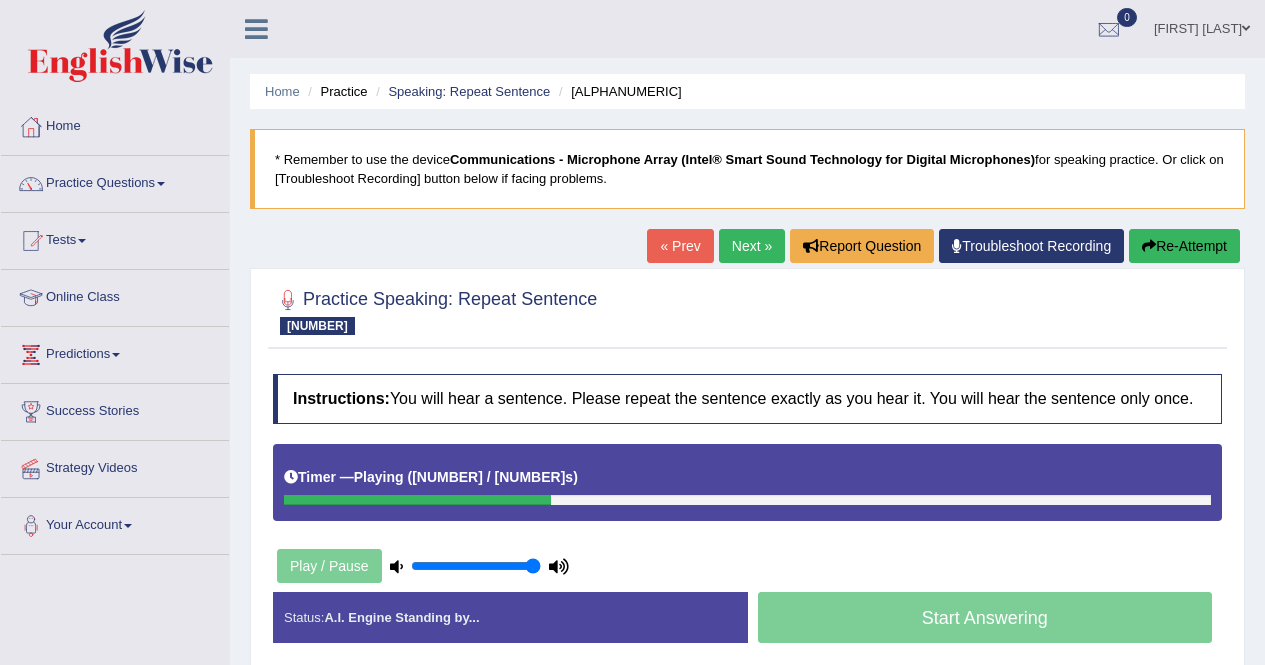 scroll, scrollTop: 0, scrollLeft: 0, axis: both 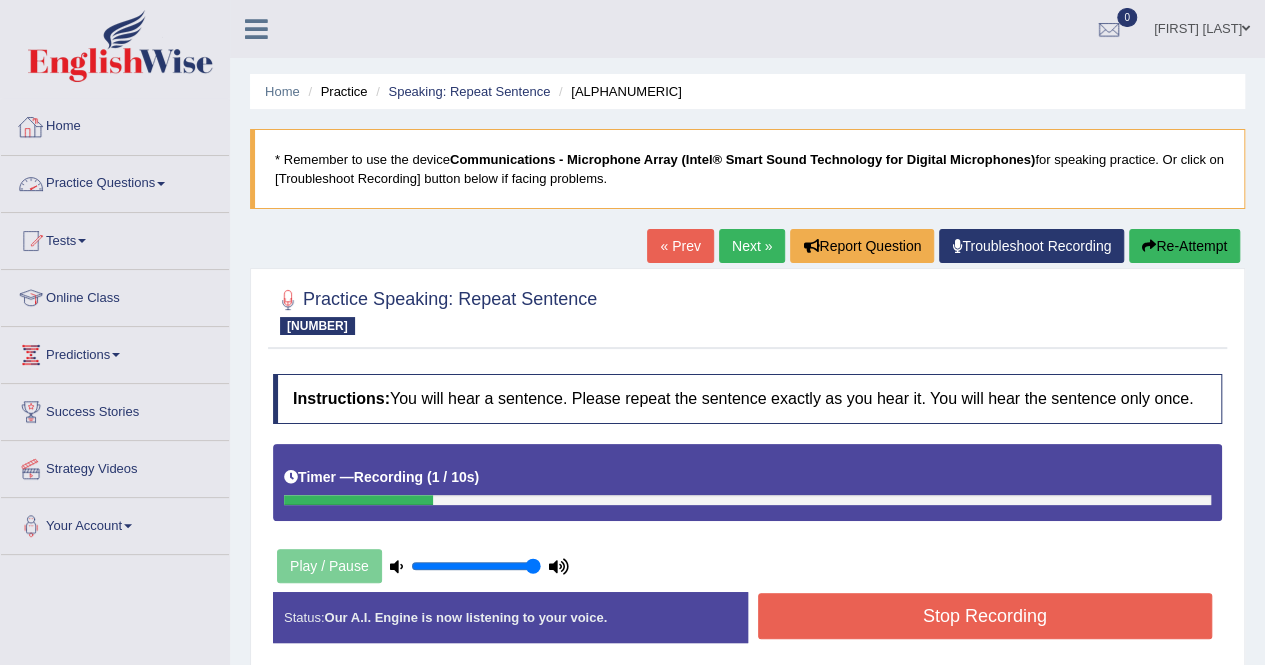 click on "Practice Questions" at bounding box center [115, 181] 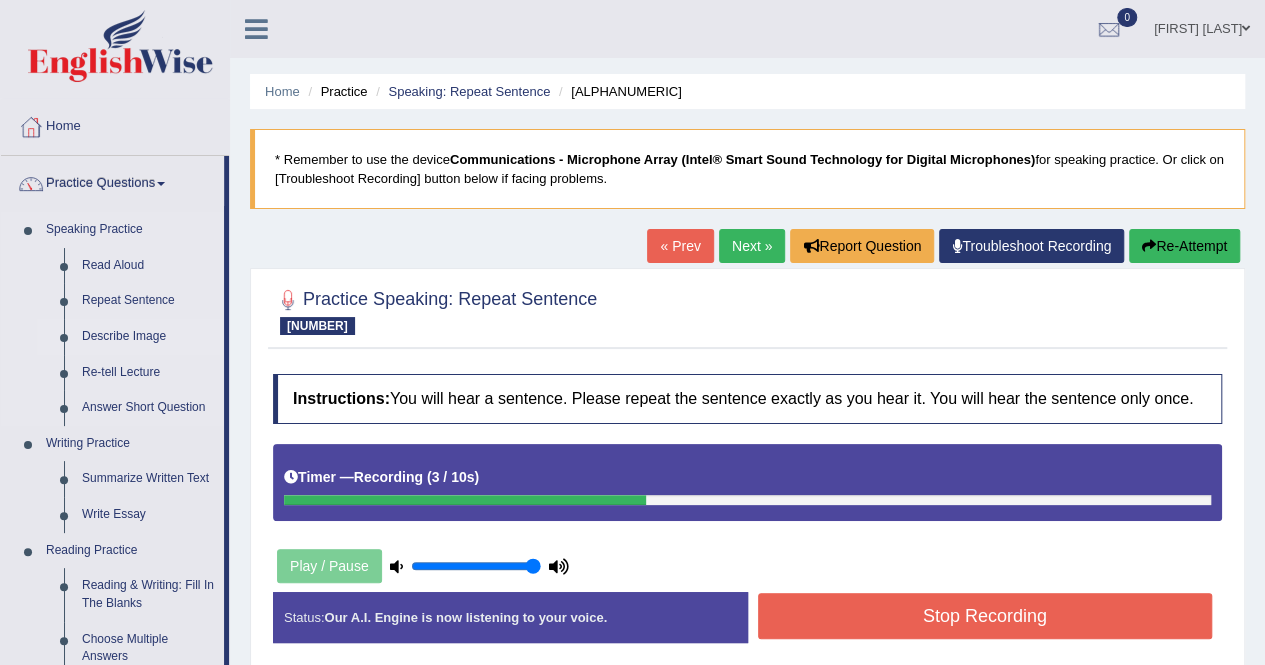click on "Describe Image" at bounding box center [148, 337] 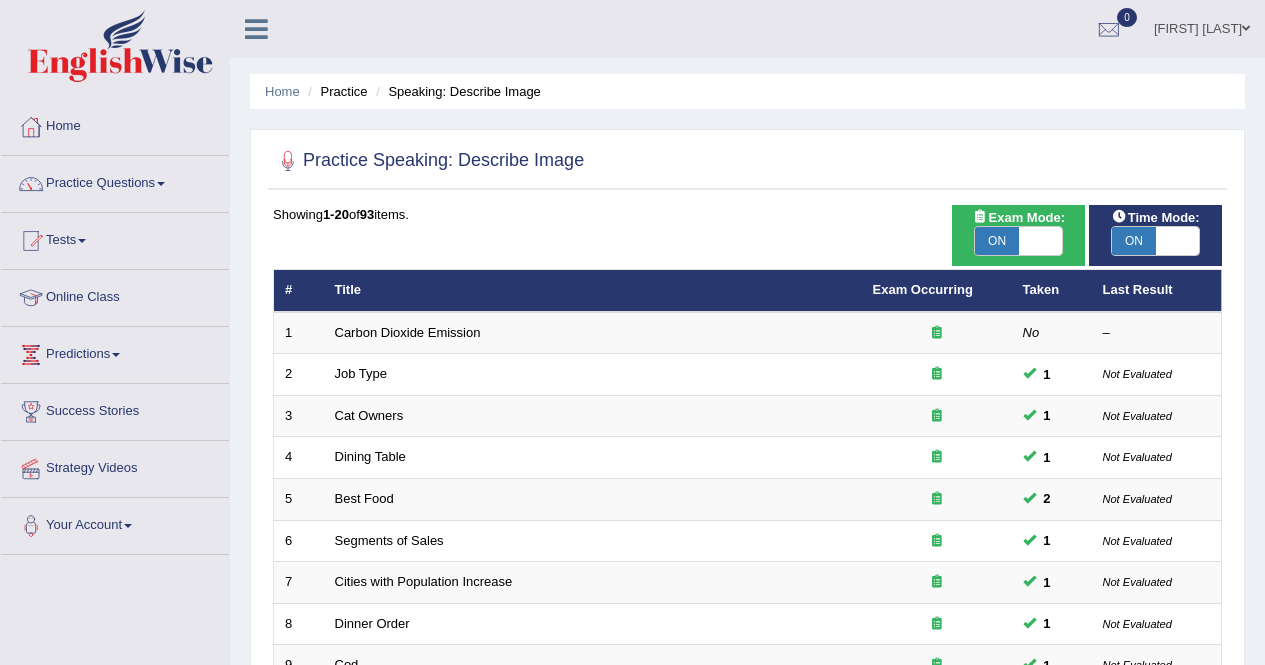 scroll, scrollTop: 649, scrollLeft: 0, axis: vertical 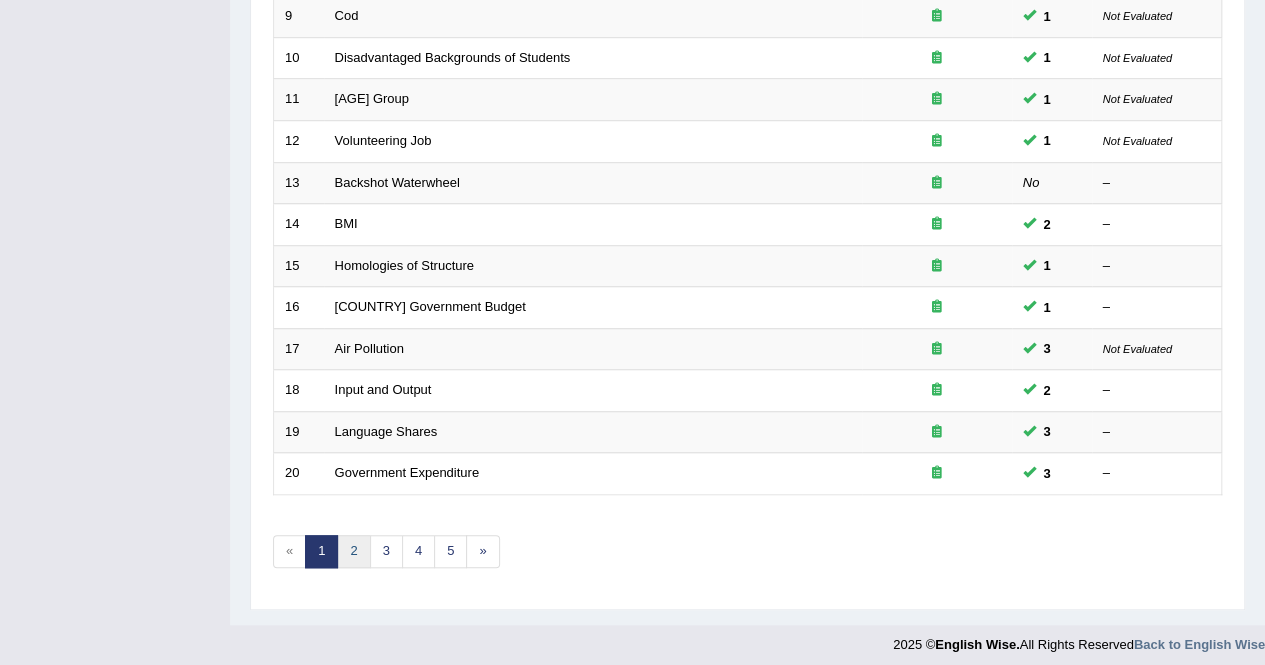 click on "2" at bounding box center [353, 551] 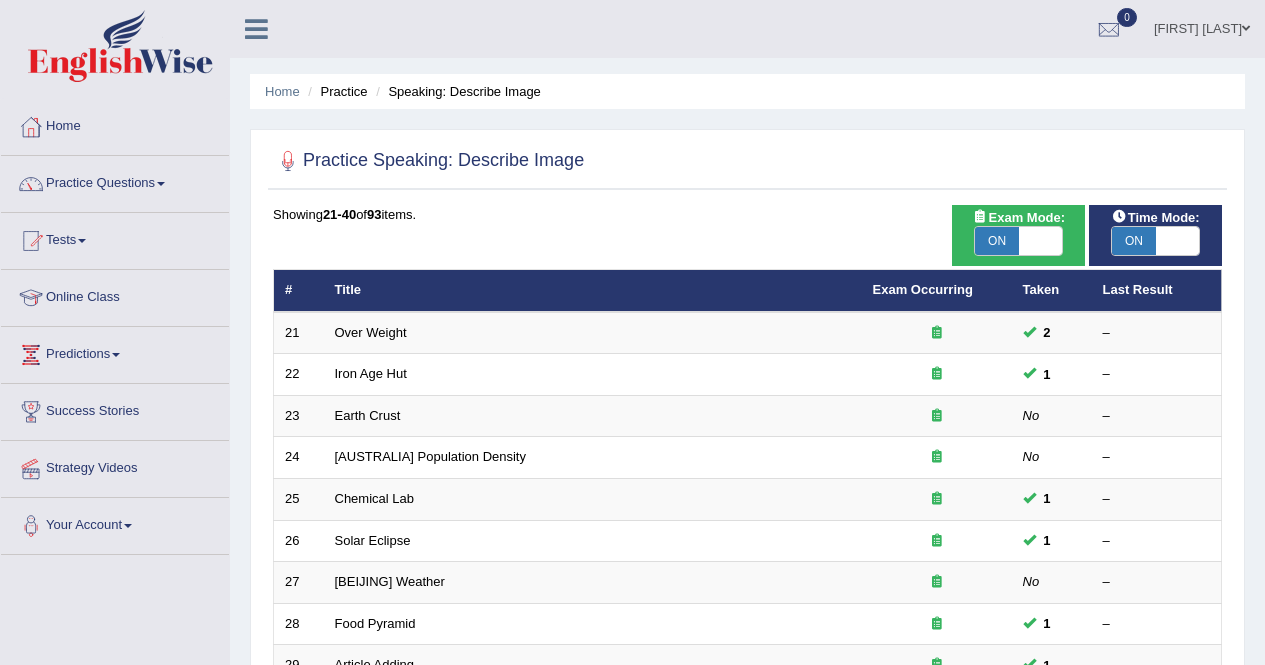 scroll, scrollTop: 646, scrollLeft: 0, axis: vertical 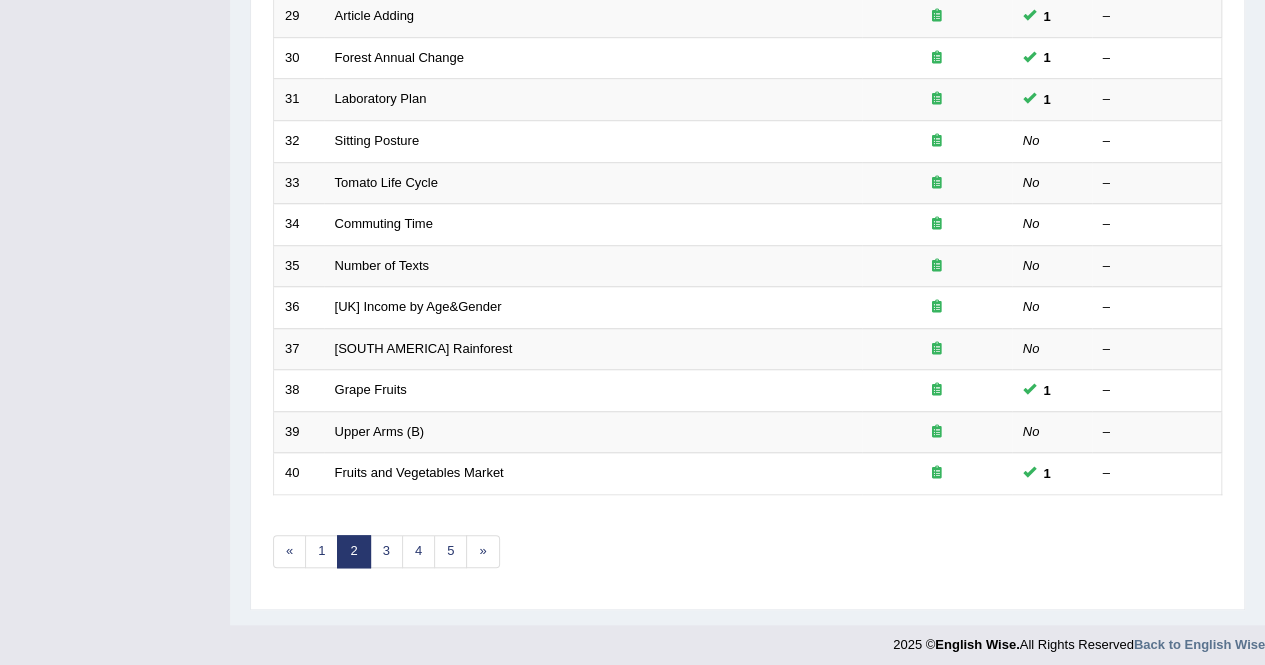 click on "Showing  21-40  of  93  items.
# Title Exam Occurring Taken Last Result
21 Over Weight 2 –
22 Iron Age Hut 1 –
23 Earth Crust No –
24 [AUSTRALIA] Population Density No –
25 Chemical Lab 1 –
26 Solar Eclipse 1 –
27 [BEIJING] Weather No –
28 Food Pyramid 1 –
29 Article Adding 1 –
30 Forest Annual Change 1 –
31 Laboratory Plan 1 –
32 Sitting Posture No –
33 Tomato Life Cycle No –
34 Commuting Time No –
35 Number of Texts No –
36 [UK] Income by Age&Gender No –
37 [SOUTH AMERICA] Rainforest No –
38 Grape Fruits 1 –
39 Upper Arms (B) No –
40 Fruits and Vegetables Market 1 –
«
1
2
3
4
5
»" at bounding box center (747, 74) 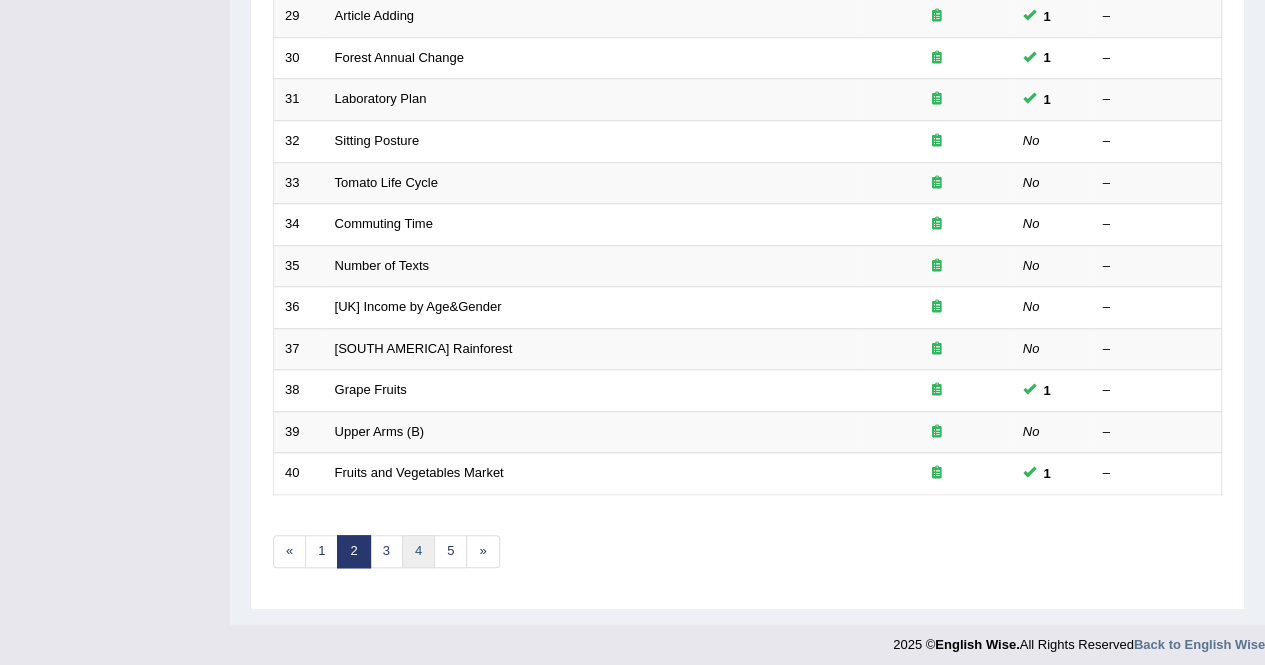click on "4" at bounding box center (418, 551) 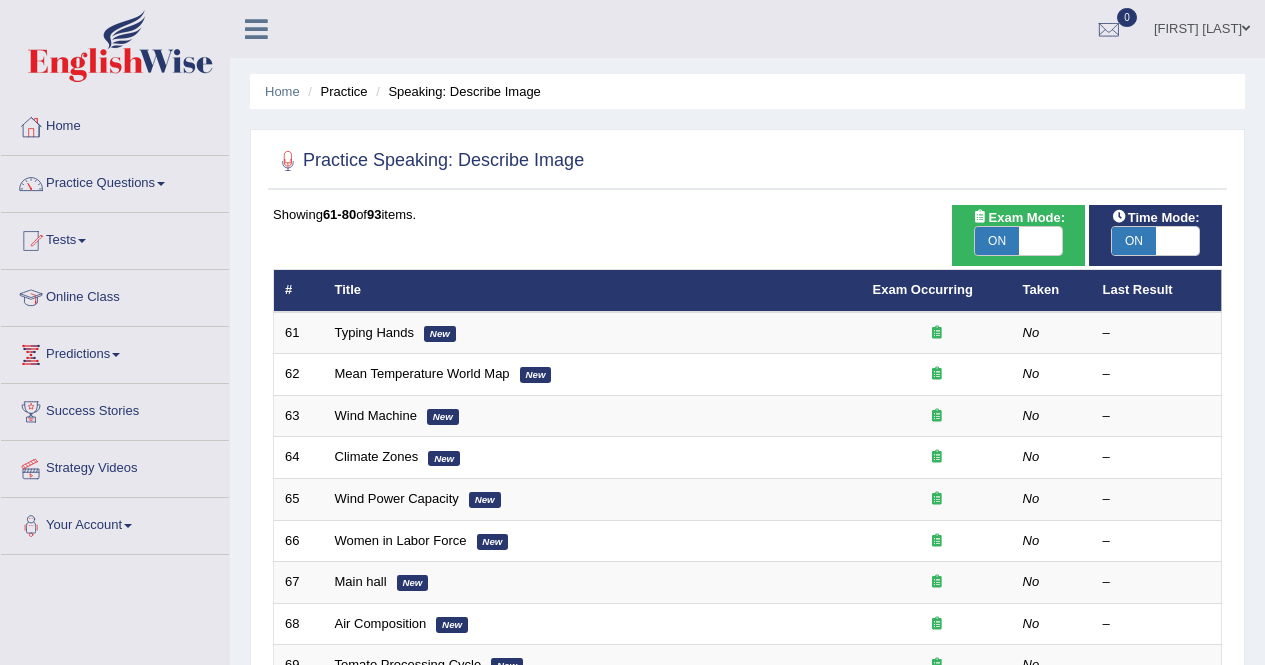 scroll, scrollTop: 0, scrollLeft: 0, axis: both 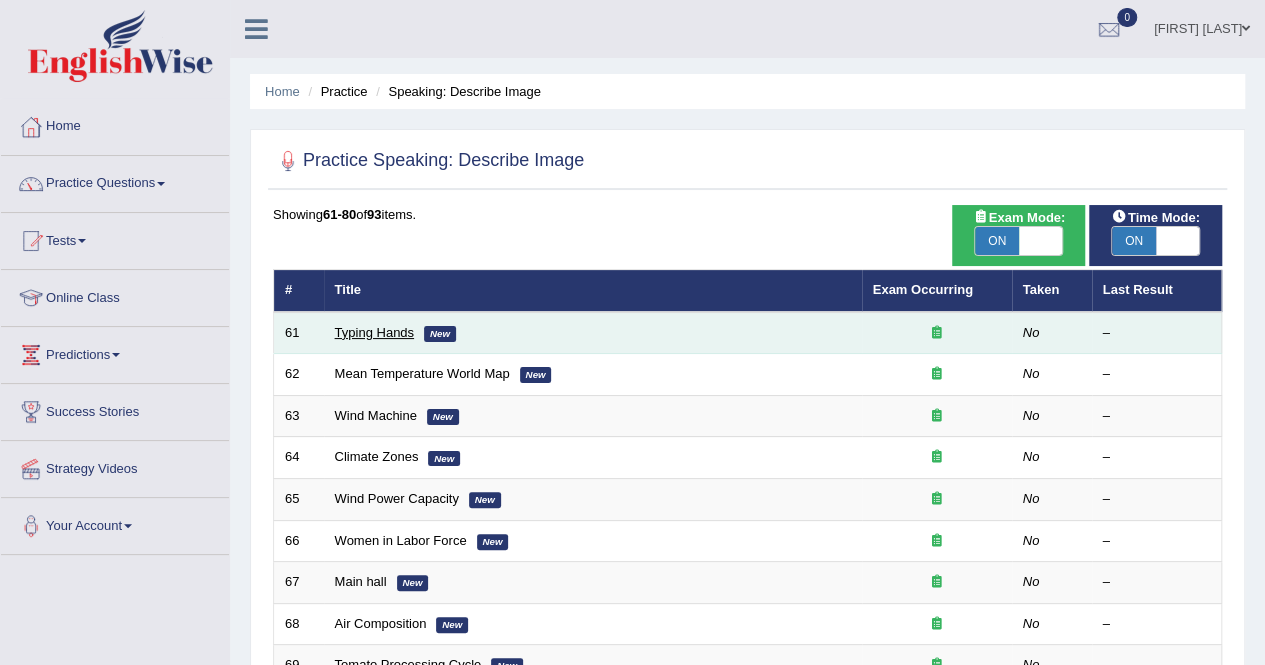 click on "Typing Hands New" at bounding box center (593, 333) 